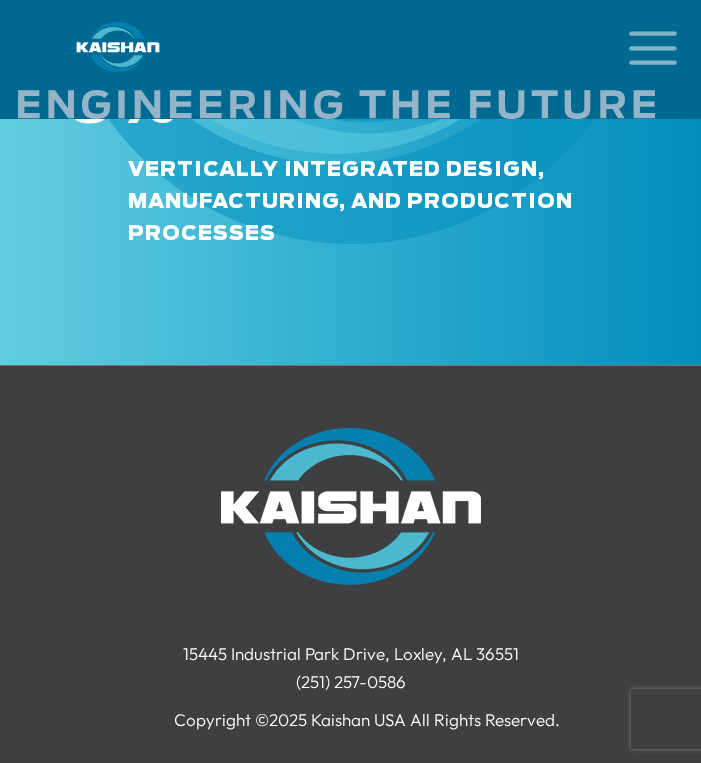 scroll, scrollTop: 5608, scrollLeft: 0, axis: vertical 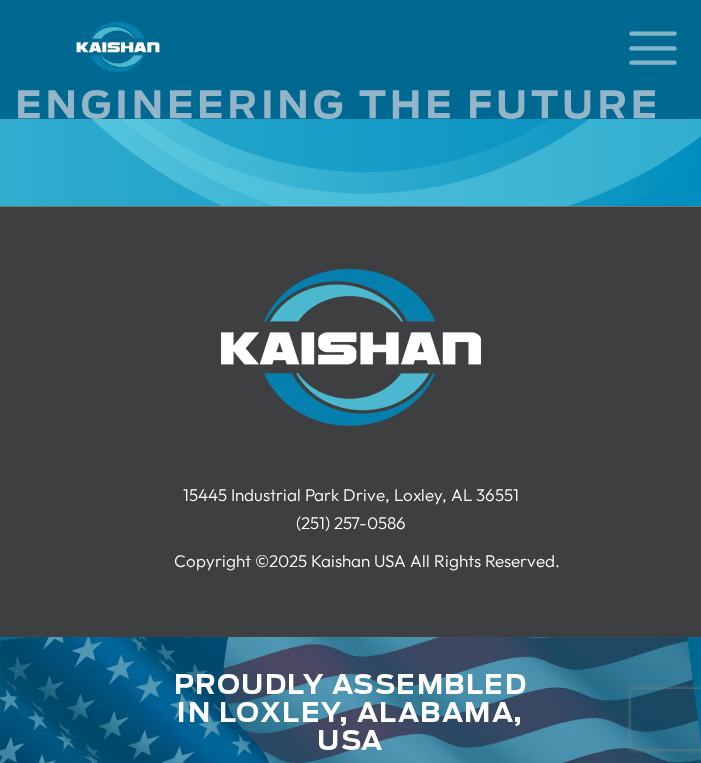 click at bounding box center (653, 46) 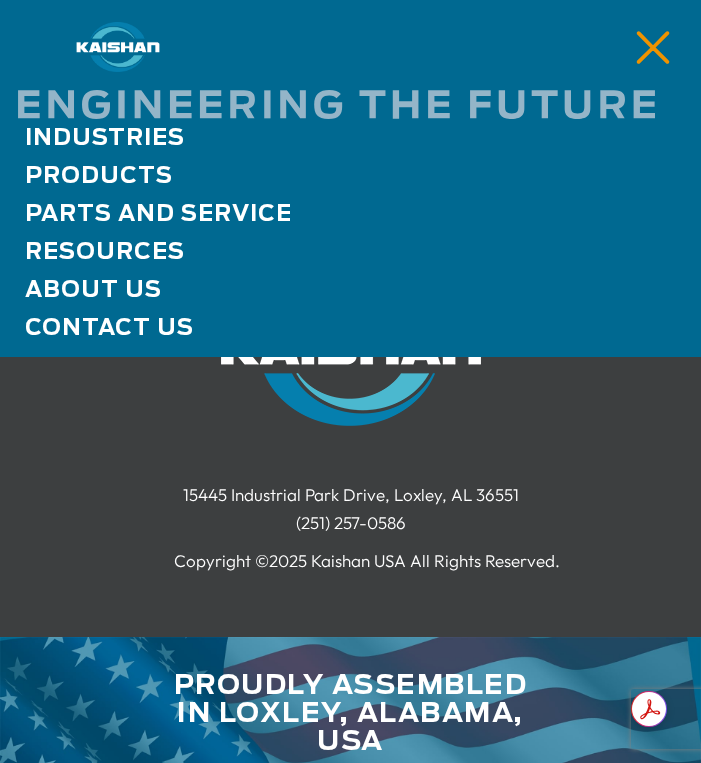 click at bounding box center [653, 46] 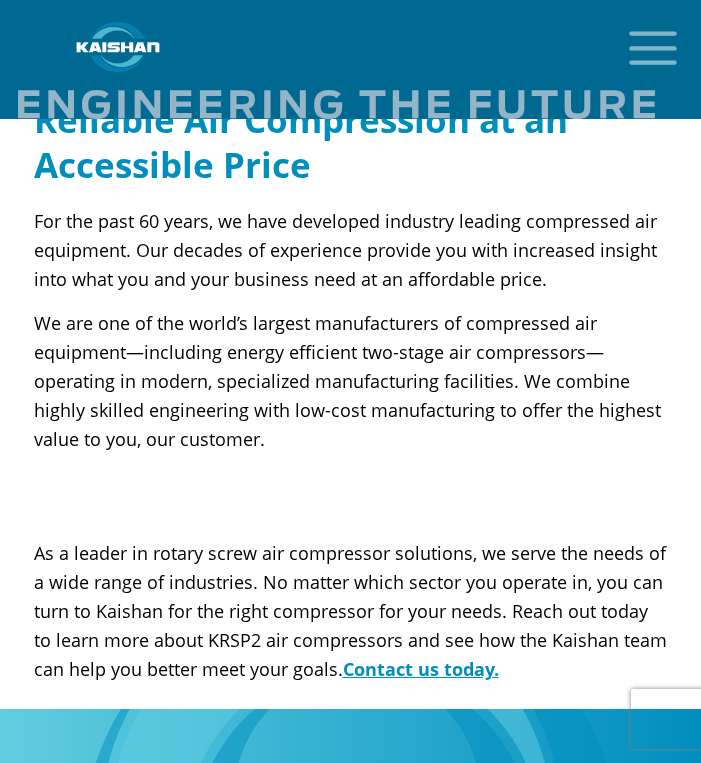 scroll, scrollTop: 4812, scrollLeft: 0, axis: vertical 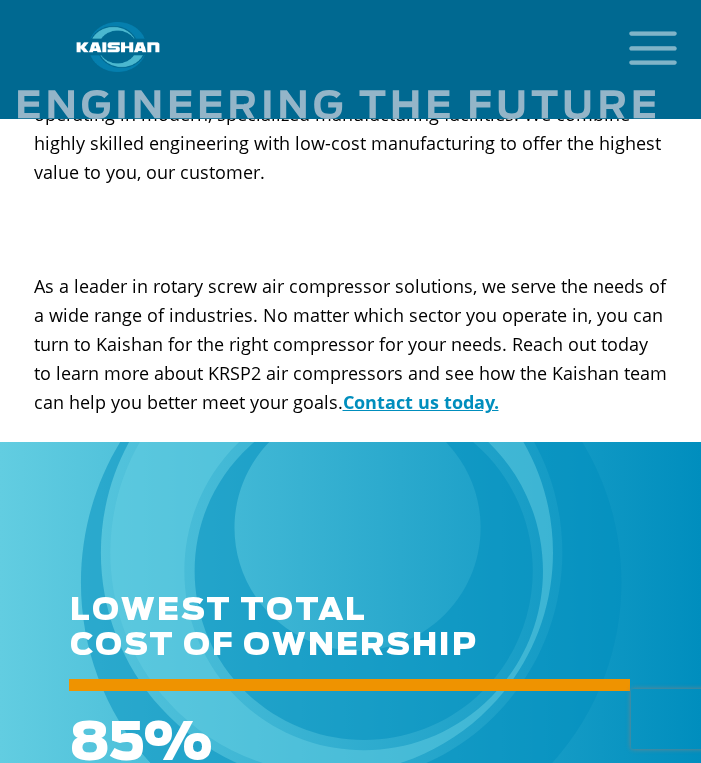 click at bounding box center (653, 46) 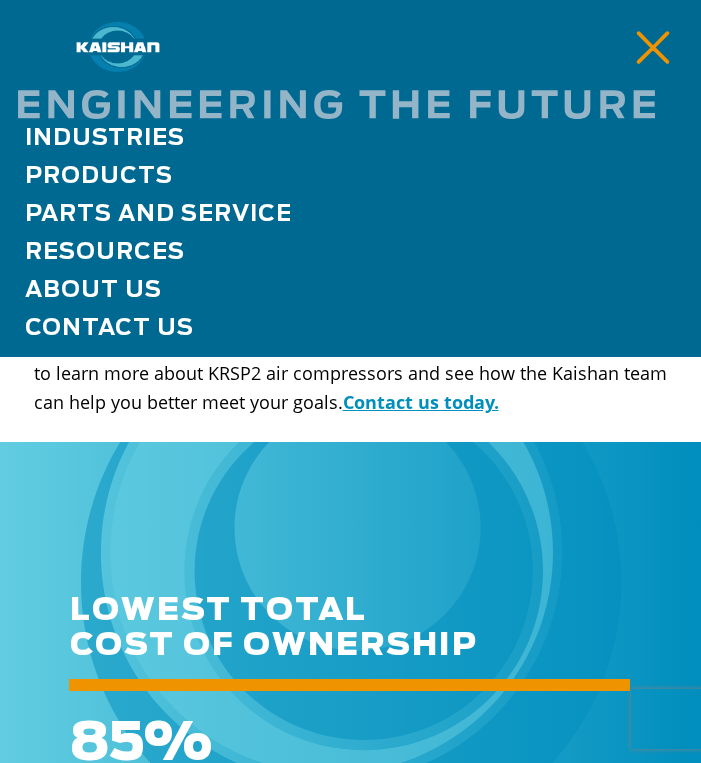 click at bounding box center [653, 46] 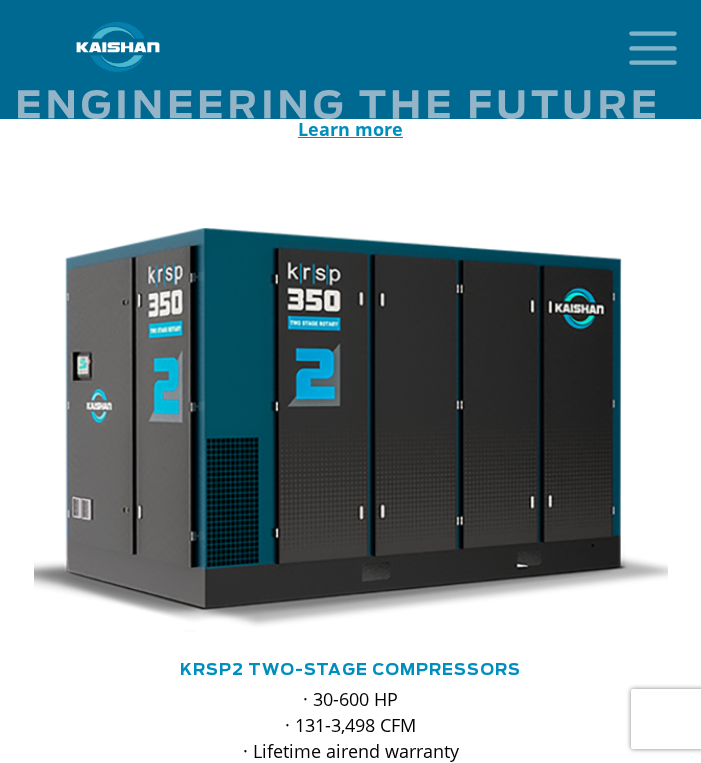 scroll, scrollTop: 2800, scrollLeft: 0, axis: vertical 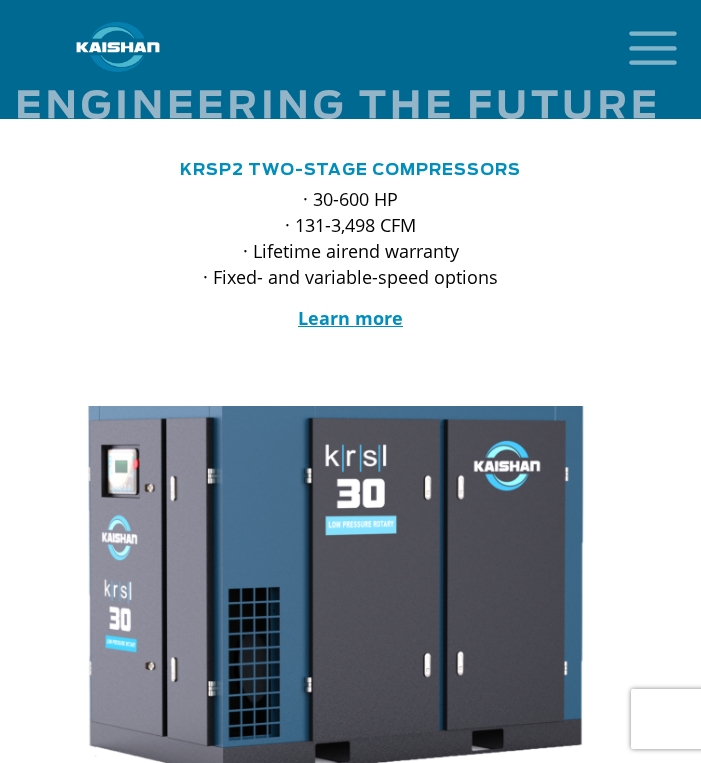 click at bounding box center [336, 587] 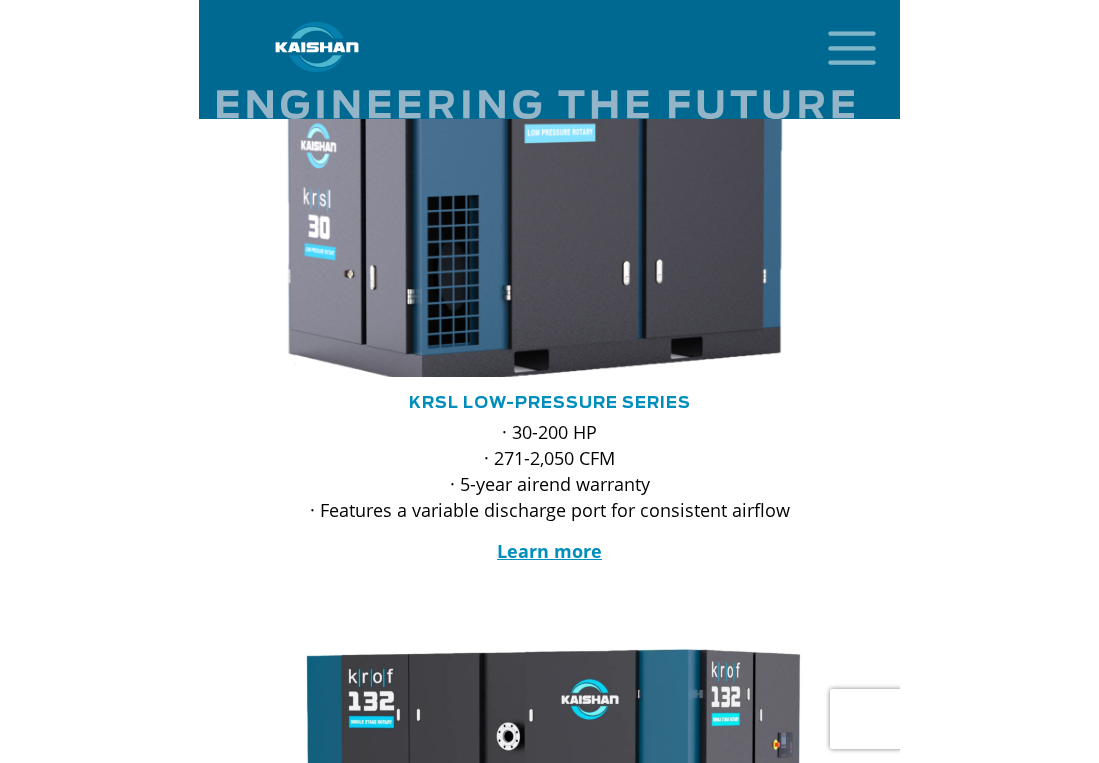 scroll, scrollTop: 3300, scrollLeft: 0, axis: vertical 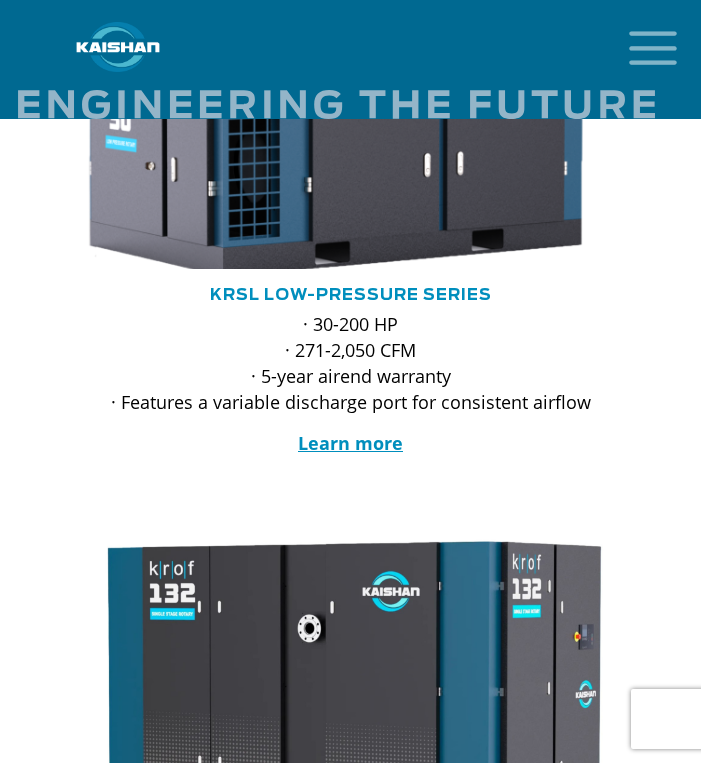 click at bounding box center [336, 87] 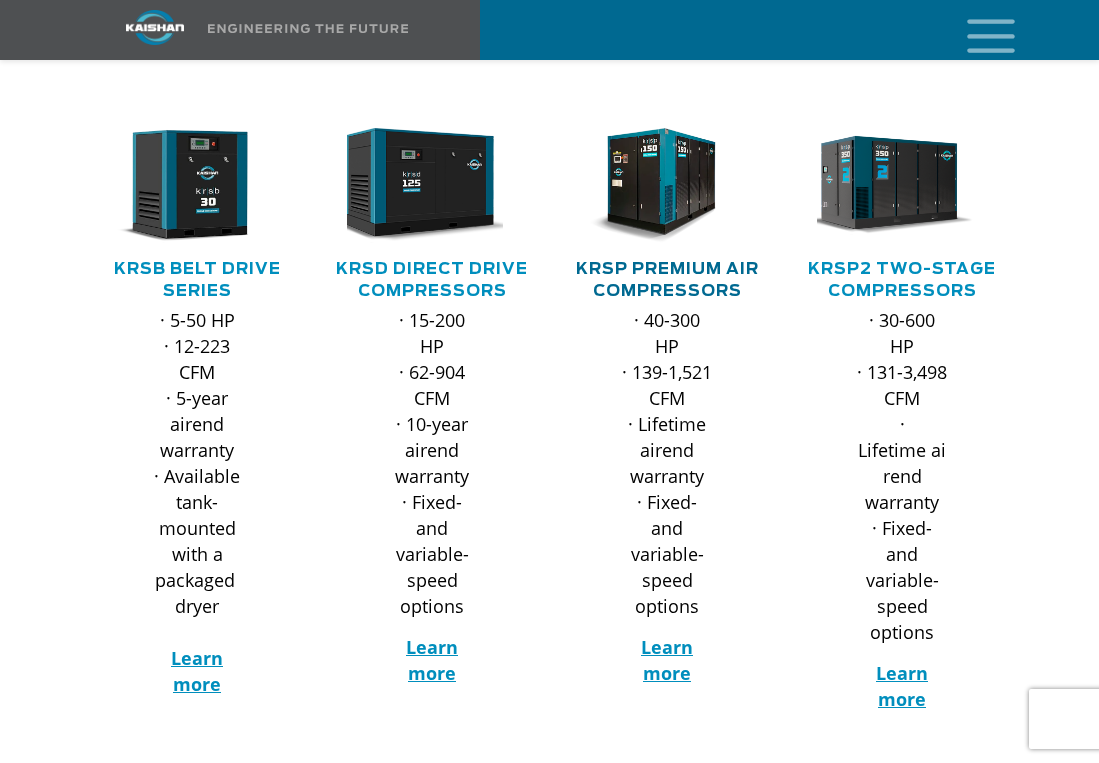 scroll, scrollTop: 377, scrollLeft: 0, axis: vertical 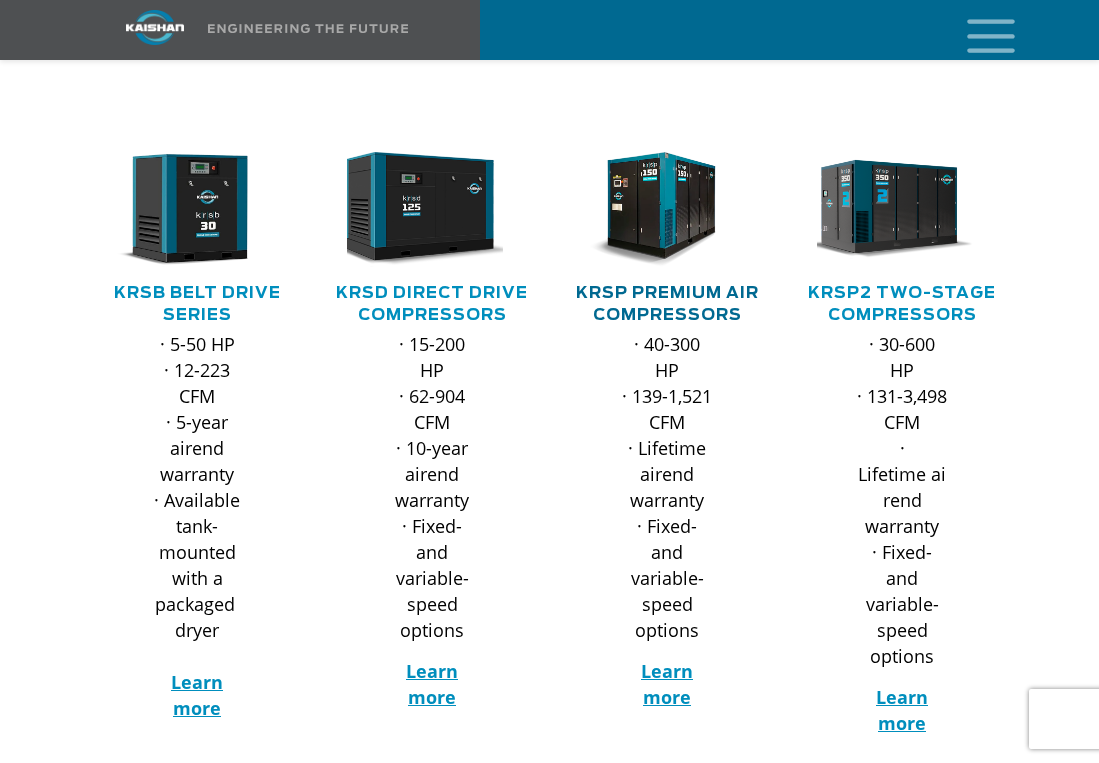 click on "KRSP Premium Air Compressors" at bounding box center [667, 304] 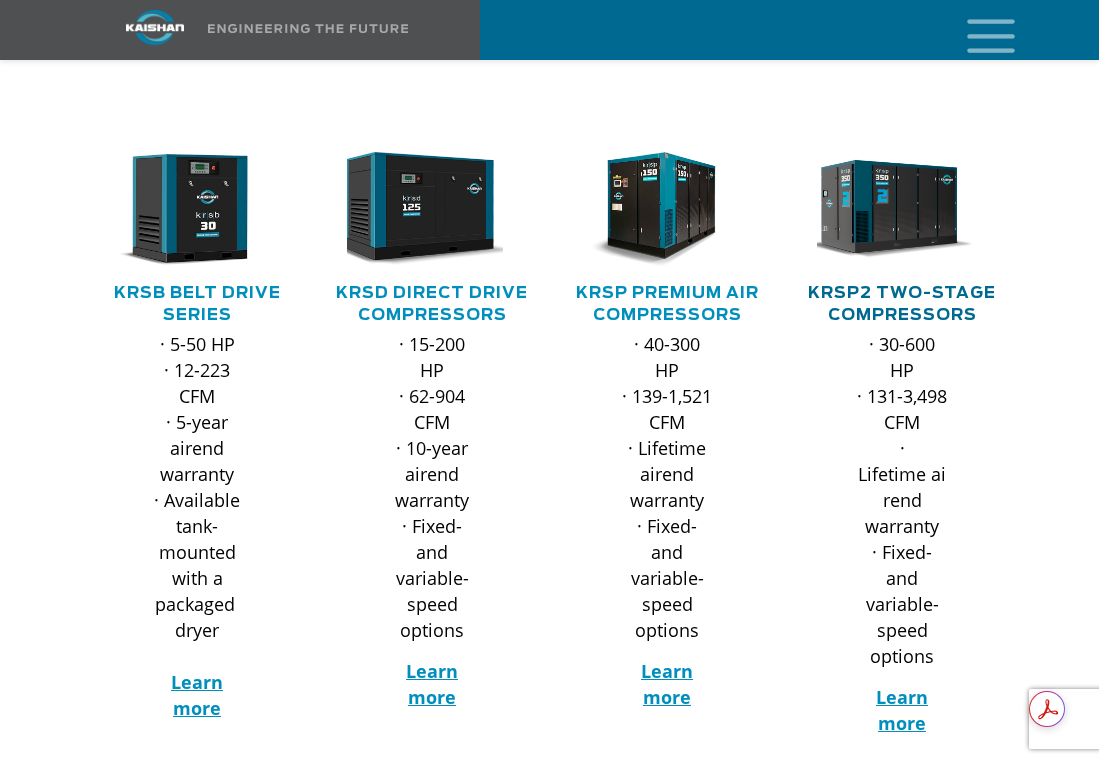 click on "KRSP2 Two-Stage Compressors" at bounding box center (902, 304) 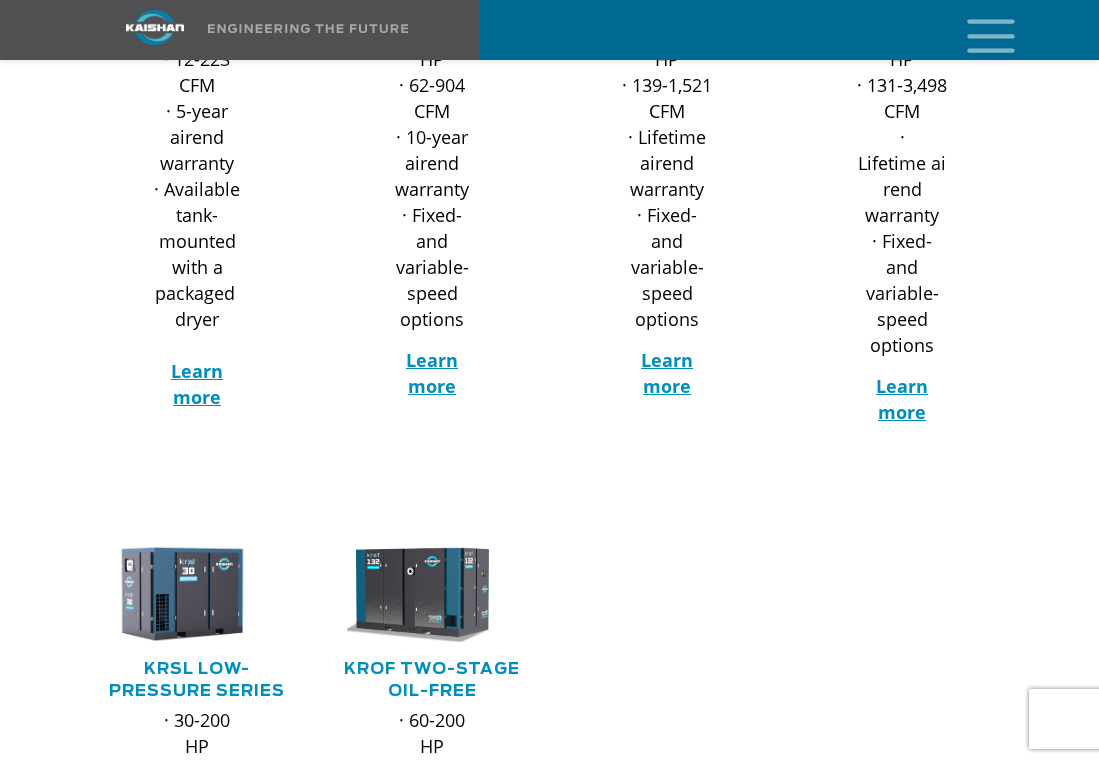 scroll, scrollTop: 477, scrollLeft: 0, axis: vertical 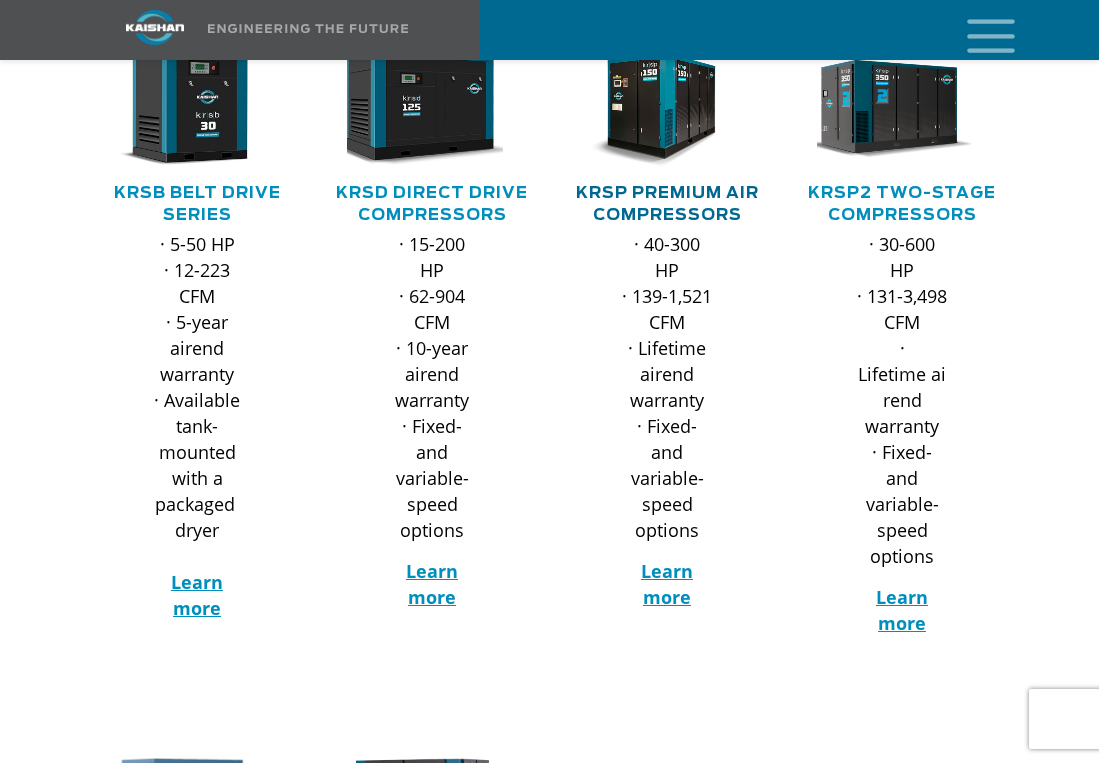 click on "KRSP Premium Air Compressors" at bounding box center [667, 204] 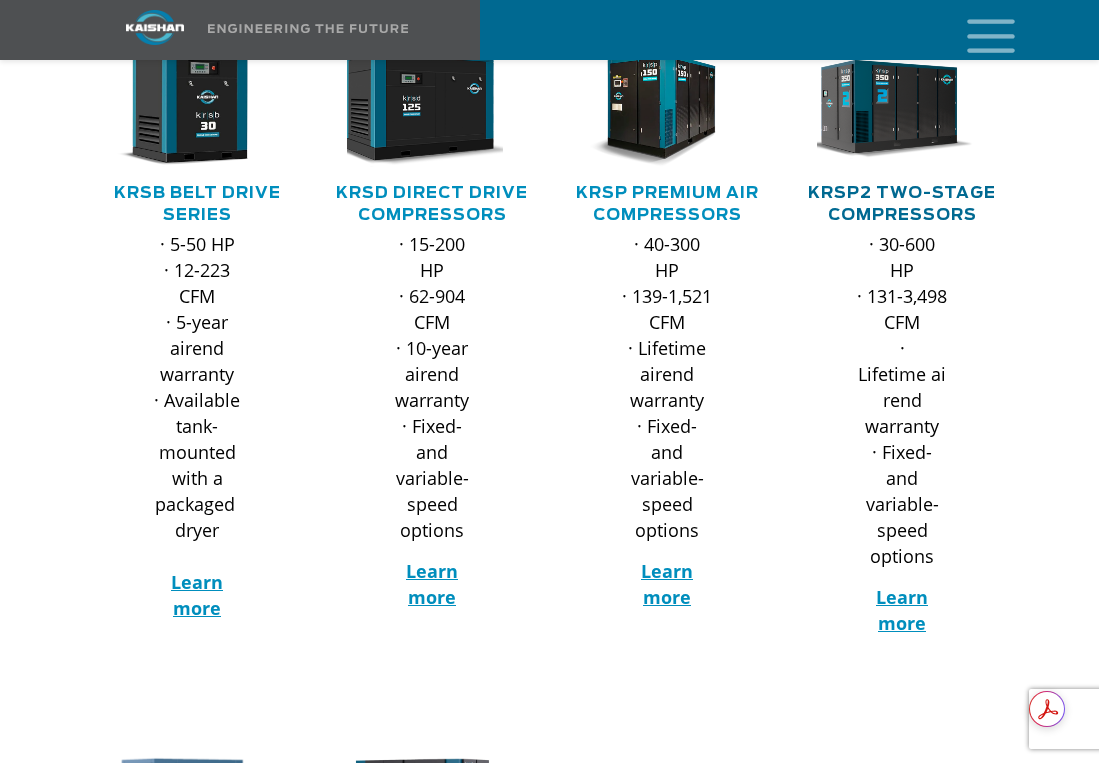 click on "KRSP2 Two-Stage Compressors" at bounding box center [902, 204] 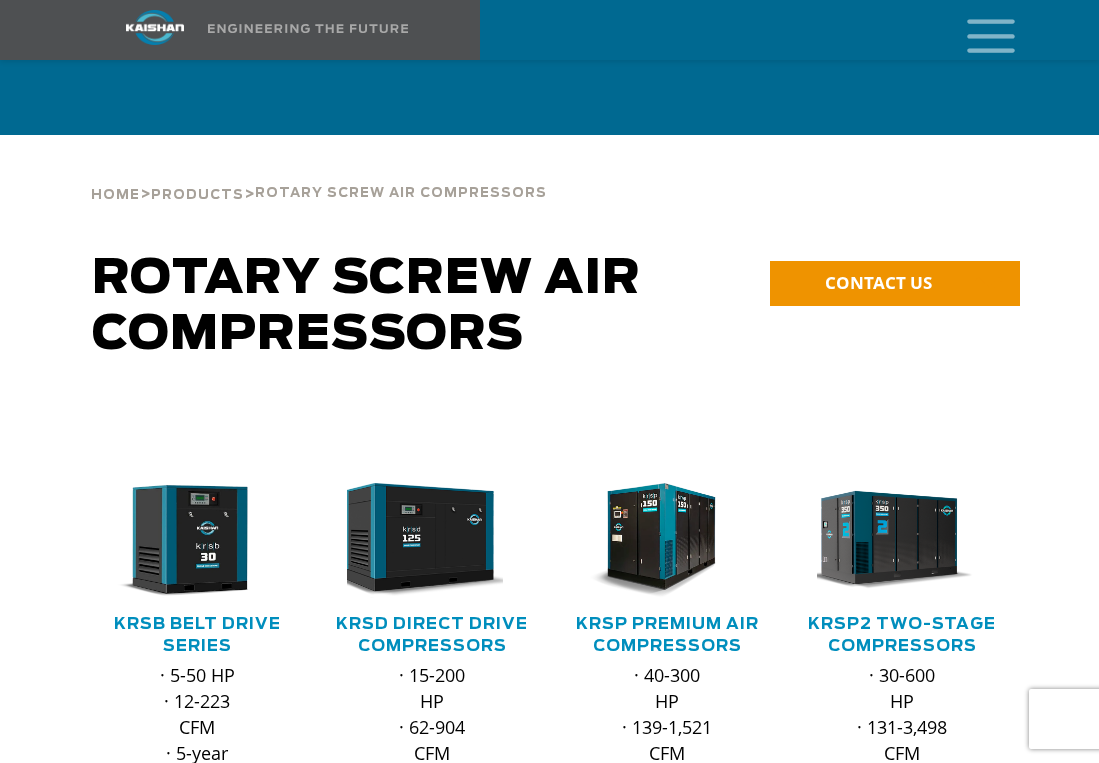 scroll, scrollTop: 0, scrollLeft: 0, axis: both 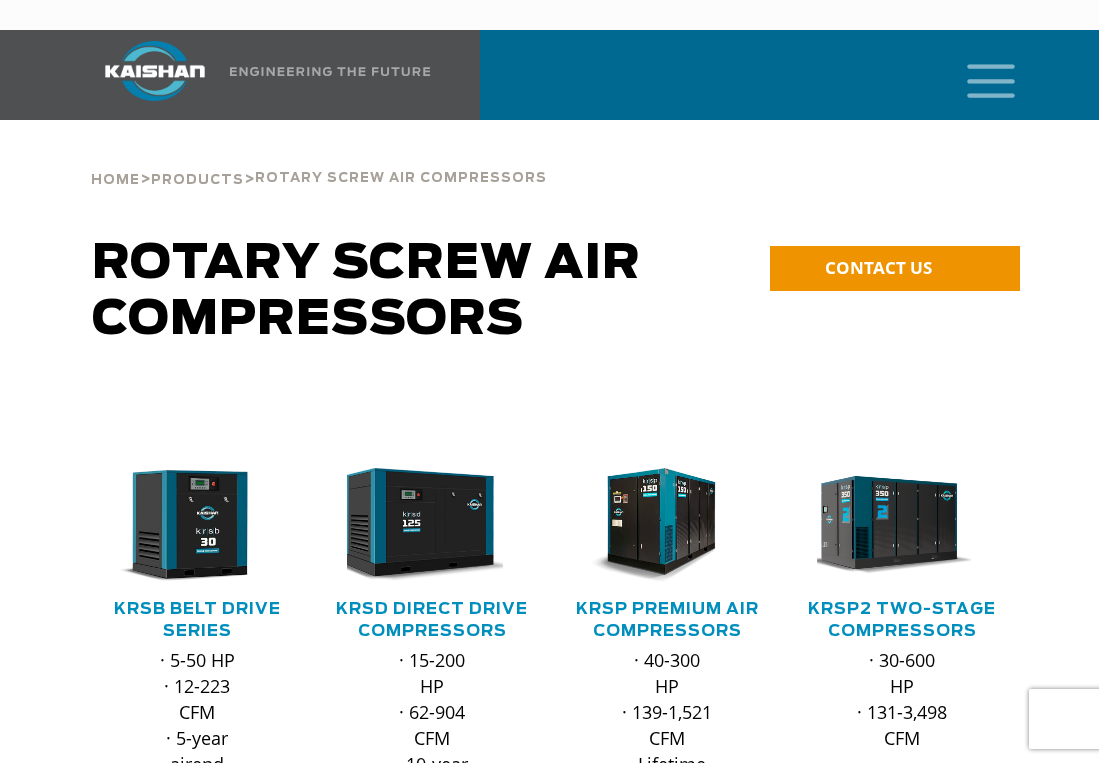 click at bounding box center (991, 79) 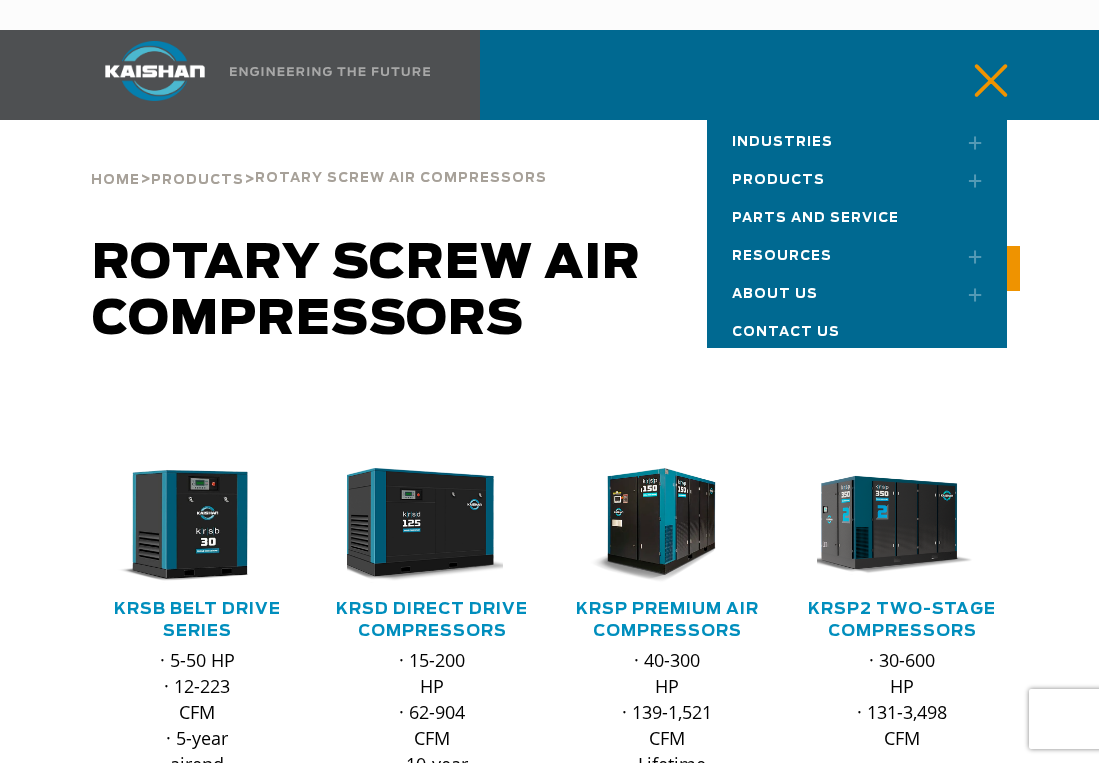 click on "Products" at bounding box center (857, 177) 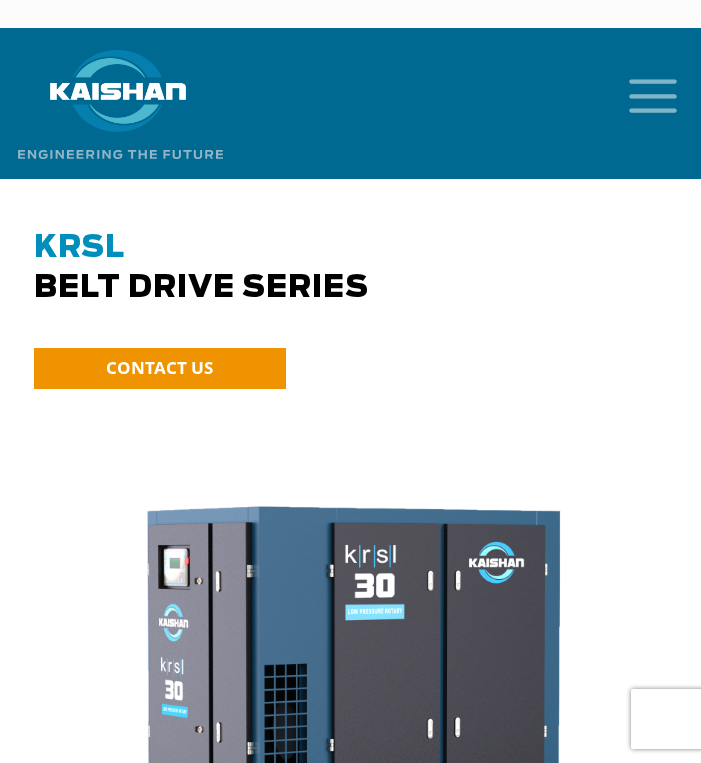 scroll, scrollTop: 0, scrollLeft: 0, axis: both 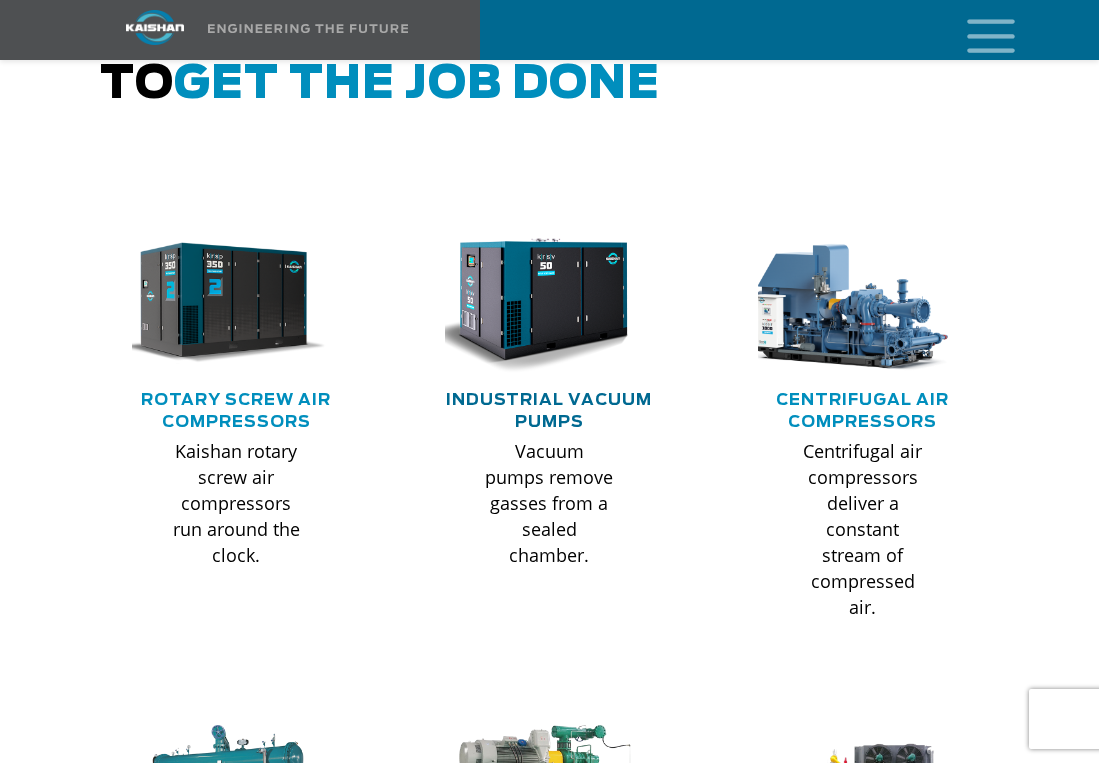 click on "Industrial Vacuum Pumps" at bounding box center [549, 411] 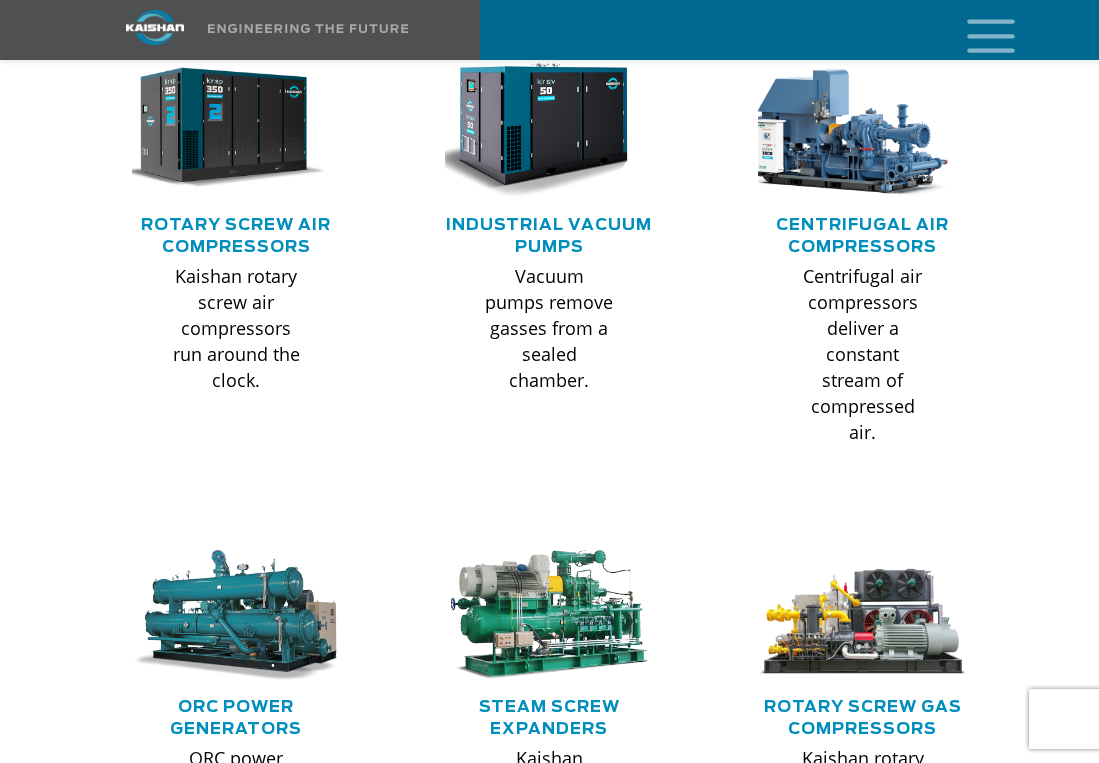 scroll, scrollTop: 1300, scrollLeft: 0, axis: vertical 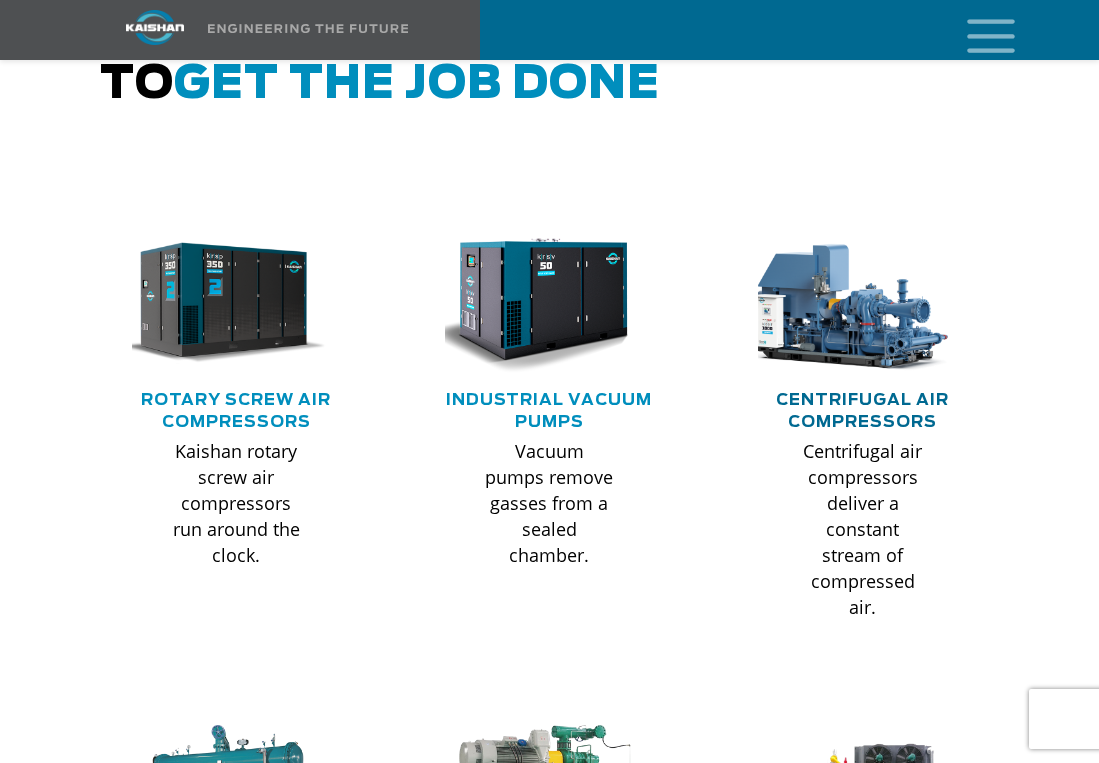 click on "Centrifugal Air Compressors" at bounding box center [862, 411] 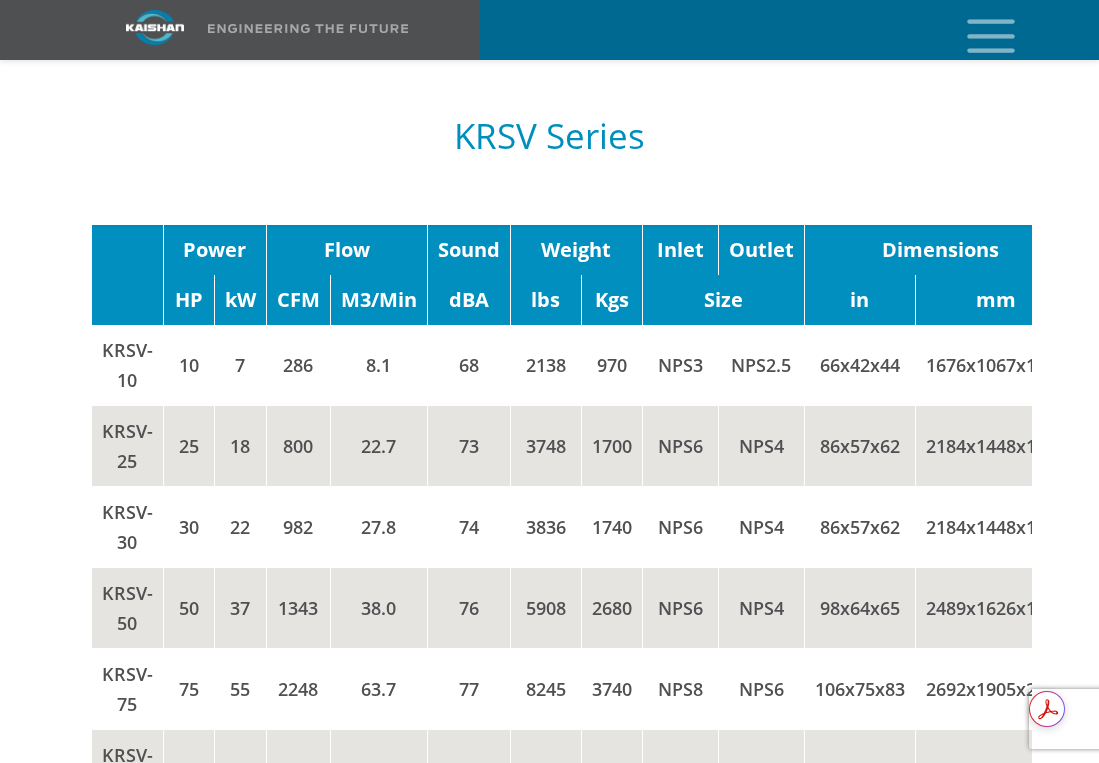 scroll, scrollTop: 2700, scrollLeft: 0, axis: vertical 